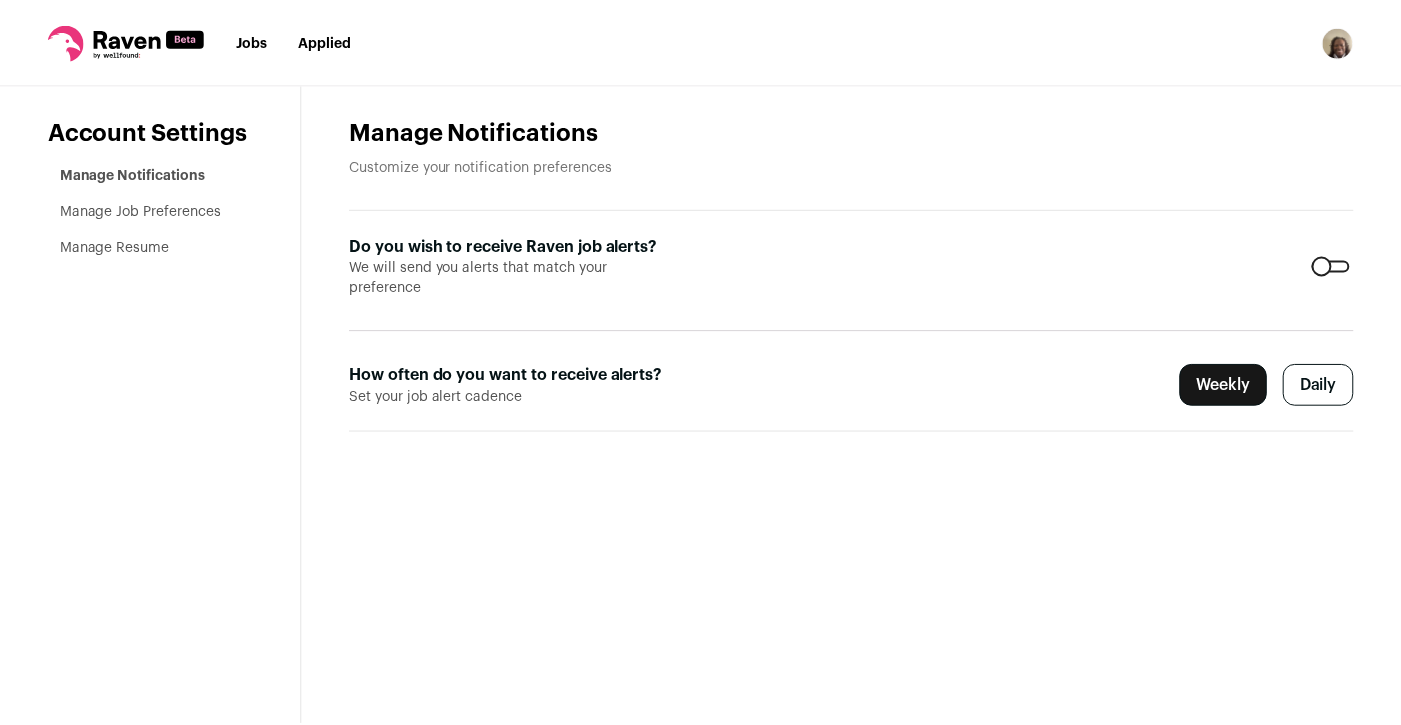 scroll, scrollTop: 0, scrollLeft: 0, axis: both 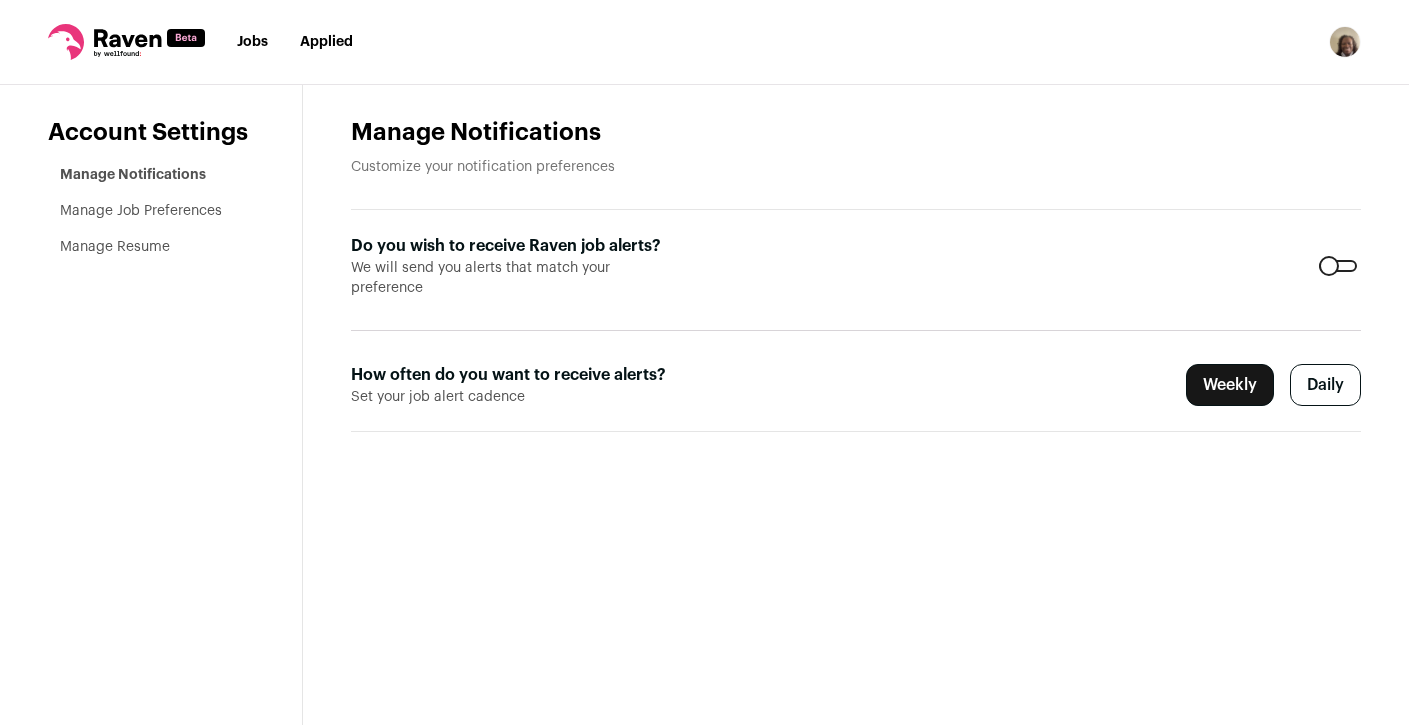 click on "Manage Job Preferences" at bounding box center (141, 211) 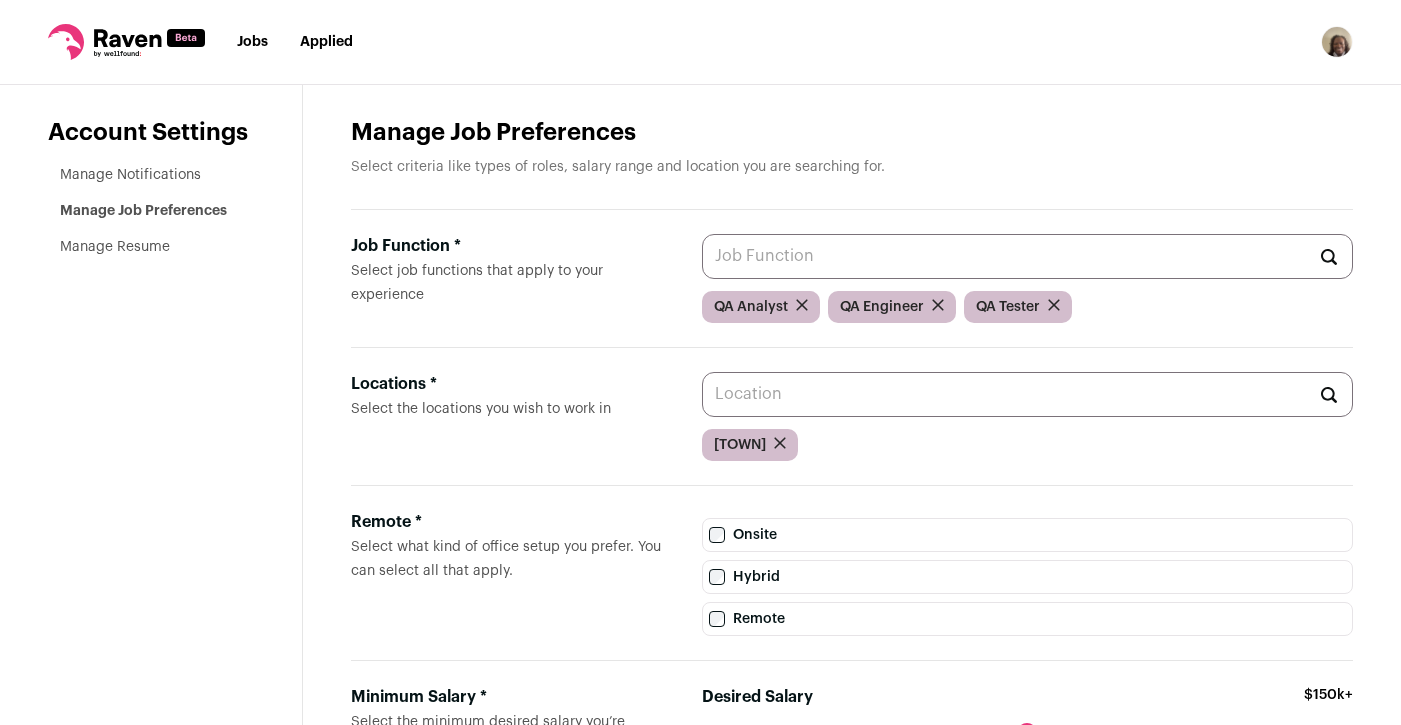 click 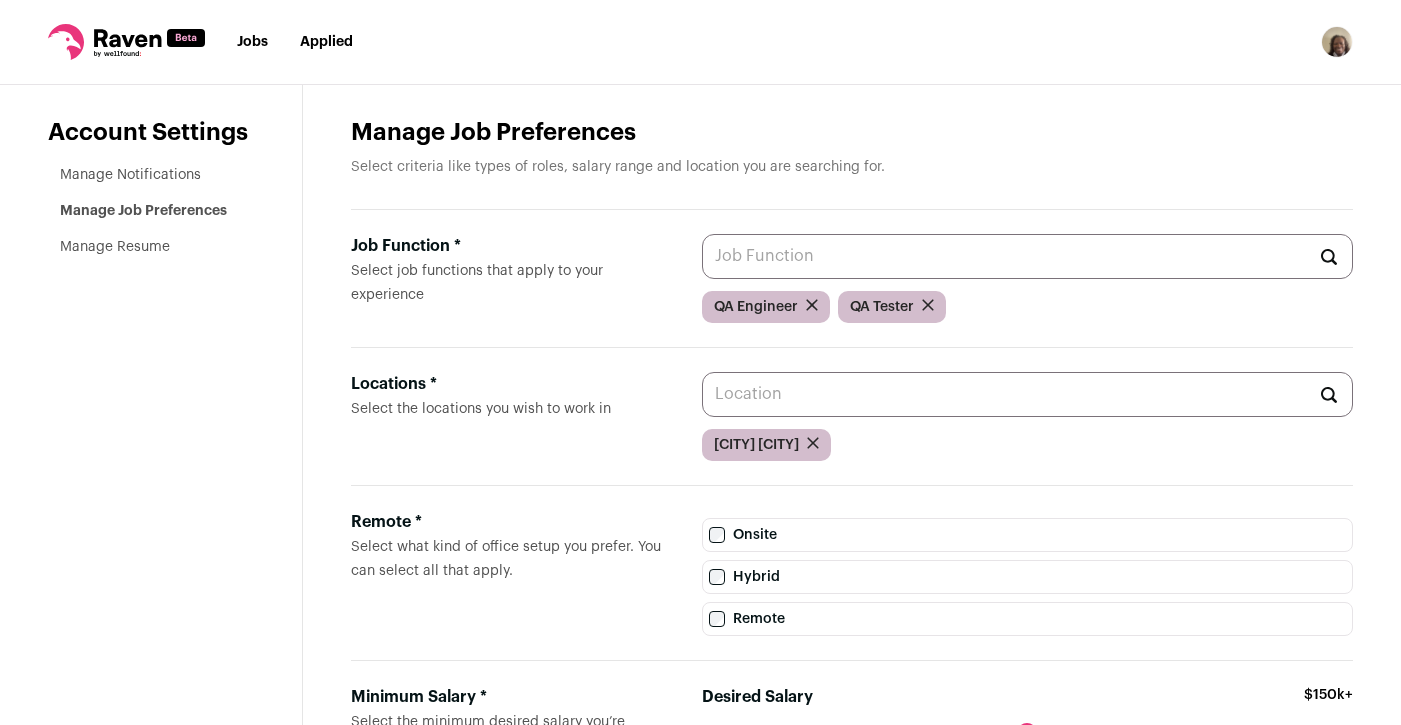 scroll, scrollTop: 0, scrollLeft: 0, axis: both 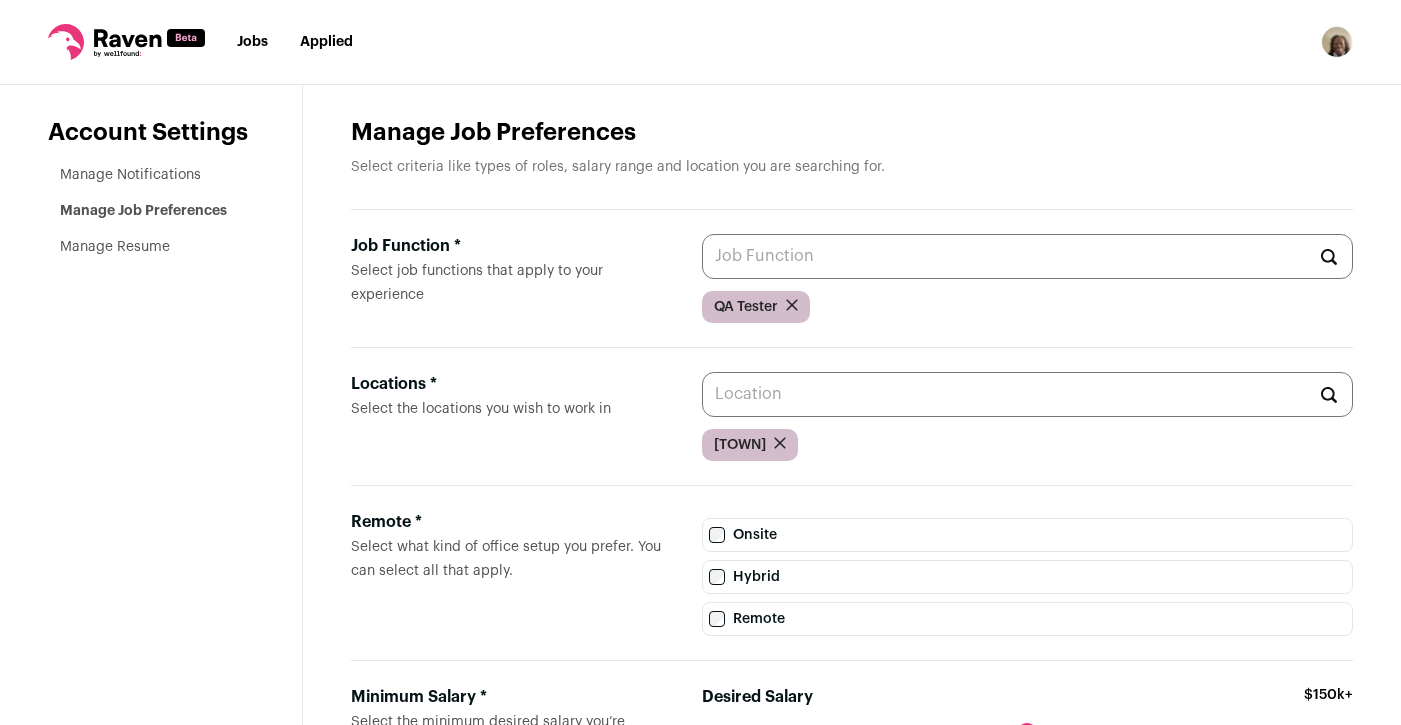 click 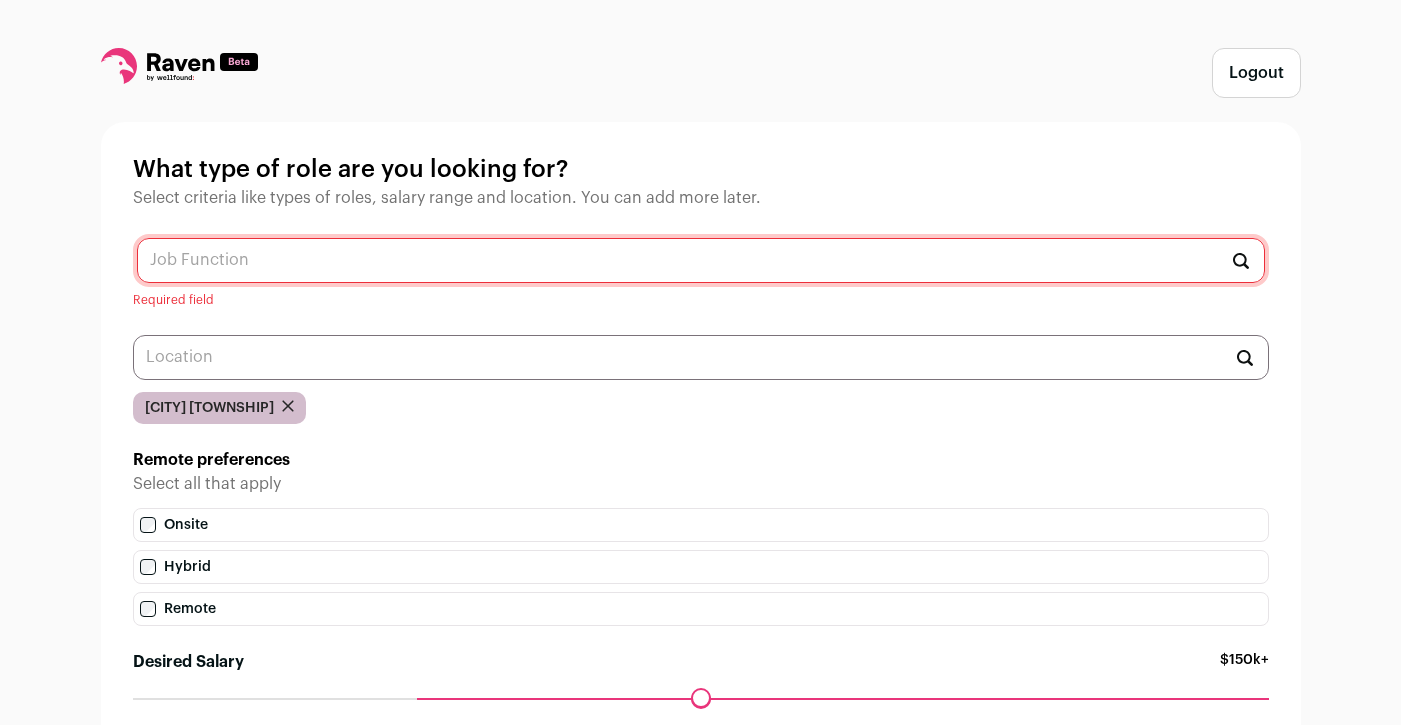 scroll, scrollTop: 0, scrollLeft: 0, axis: both 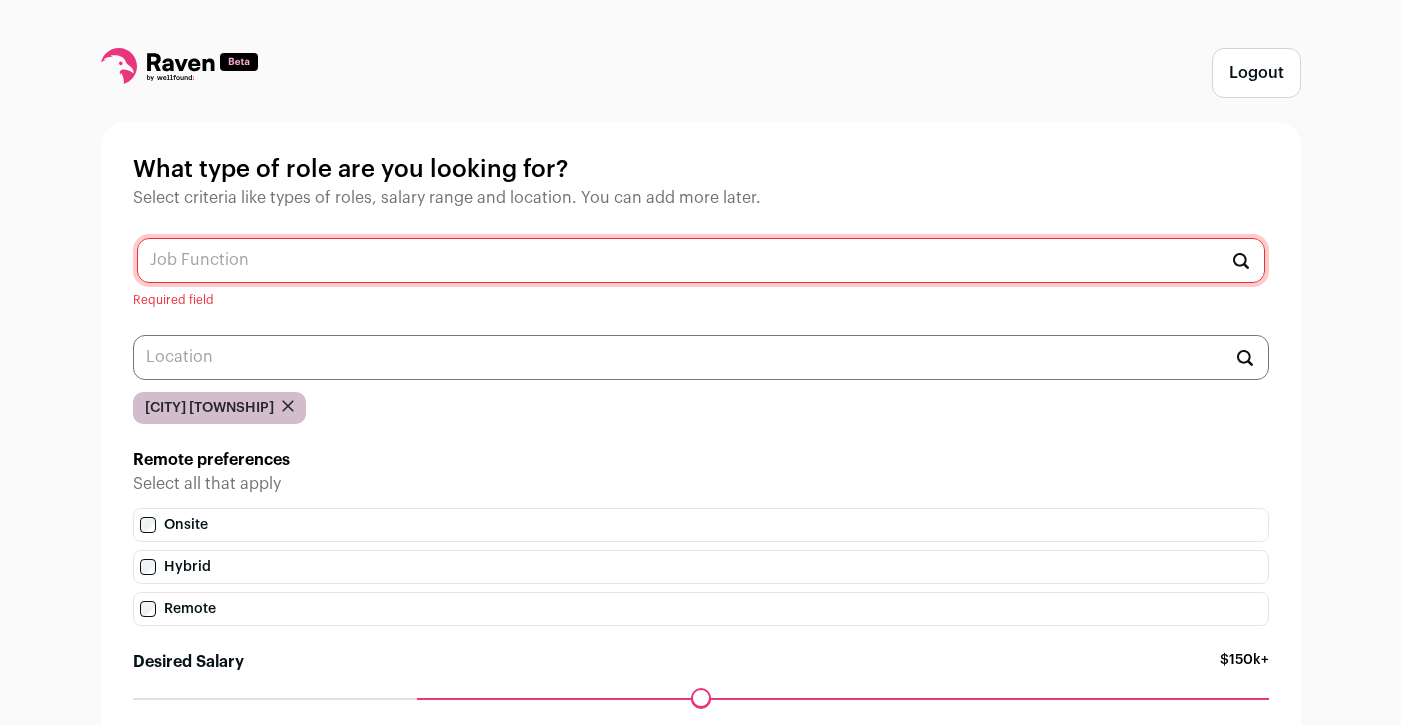 click at bounding box center (701, 260) 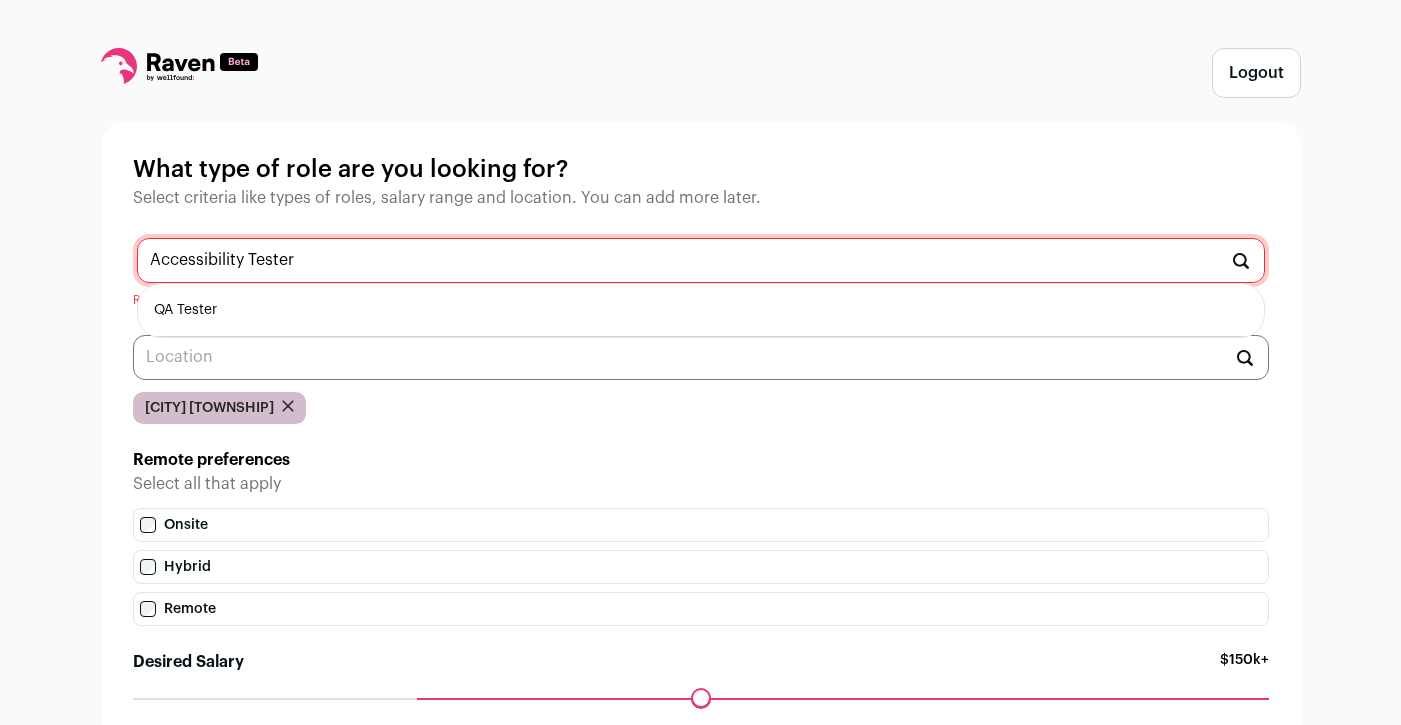drag, startPoint x: 604, startPoint y: 263, endPoint x: 94, endPoint y: 257, distance: 510.03528 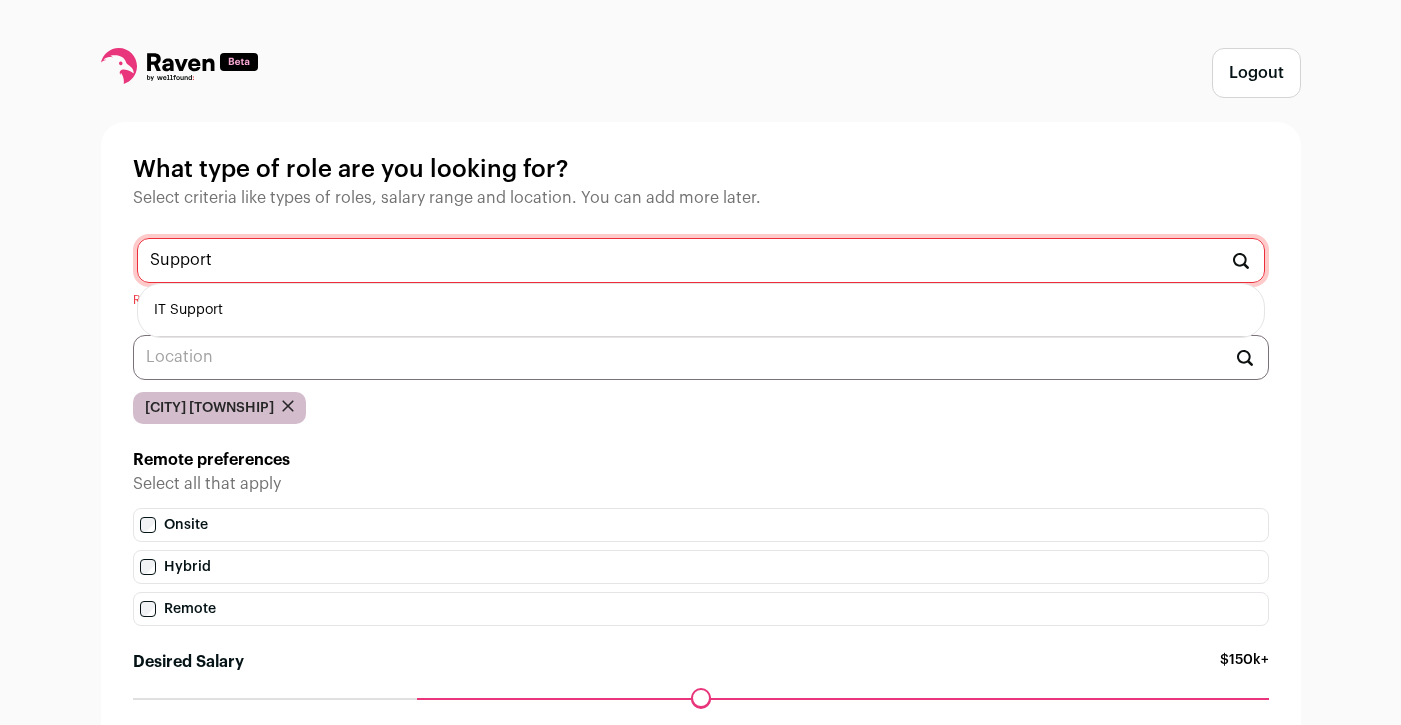 click on "IT Support" at bounding box center [701, 310] 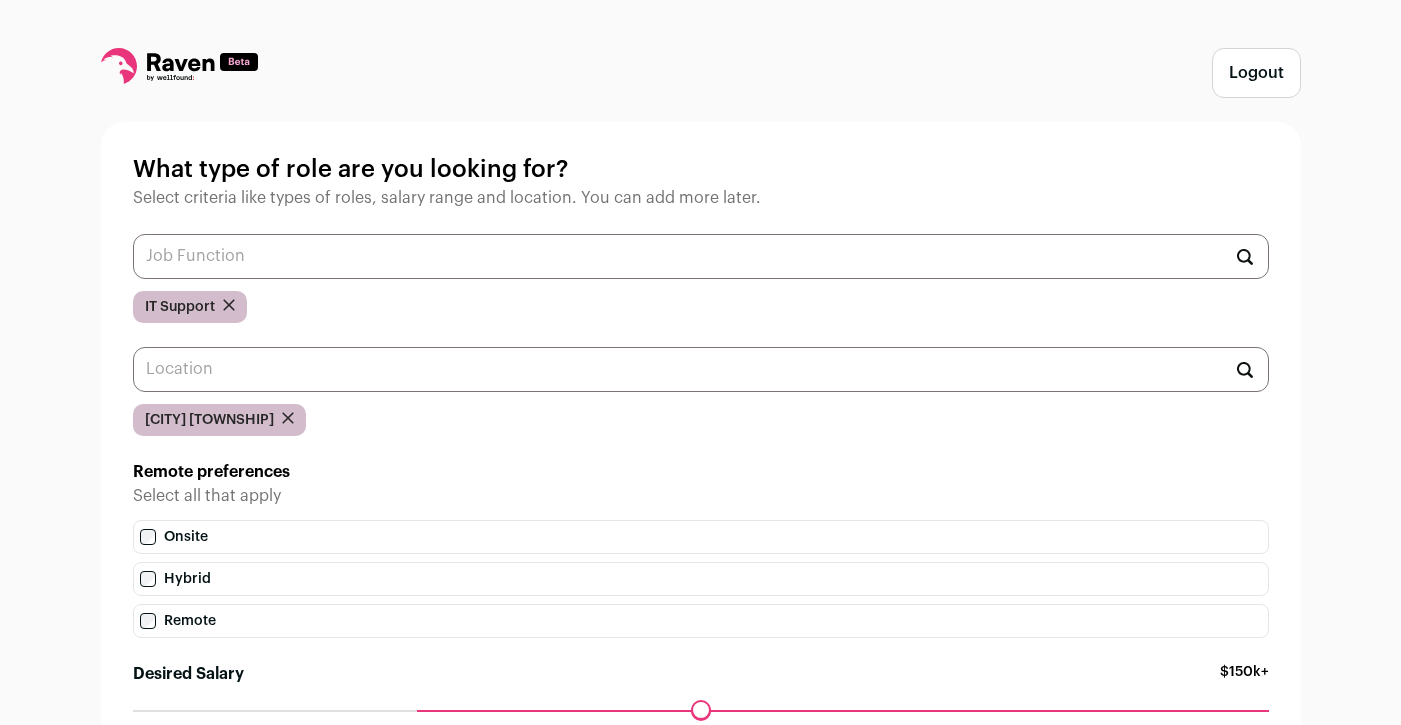 scroll, scrollTop: 0, scrollLeft: 0, axis: both 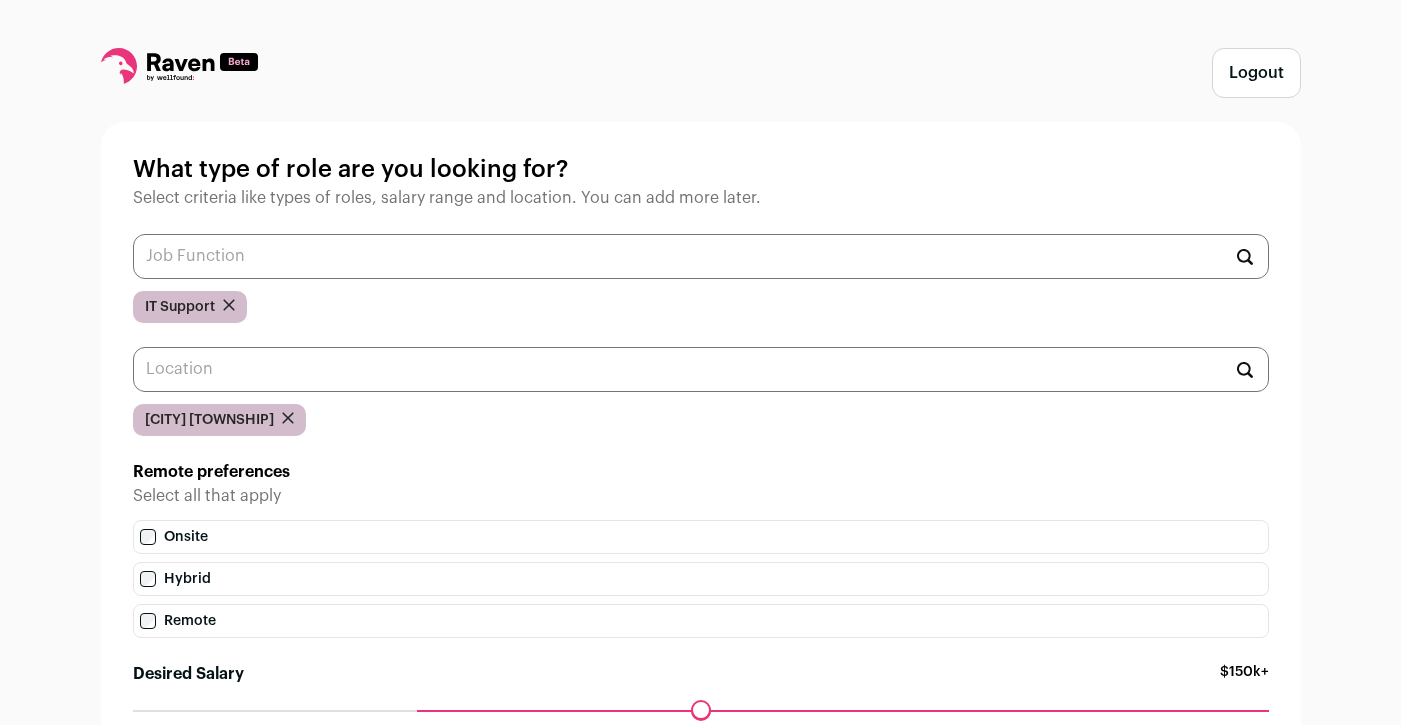 click at bounding box center [701, 256] 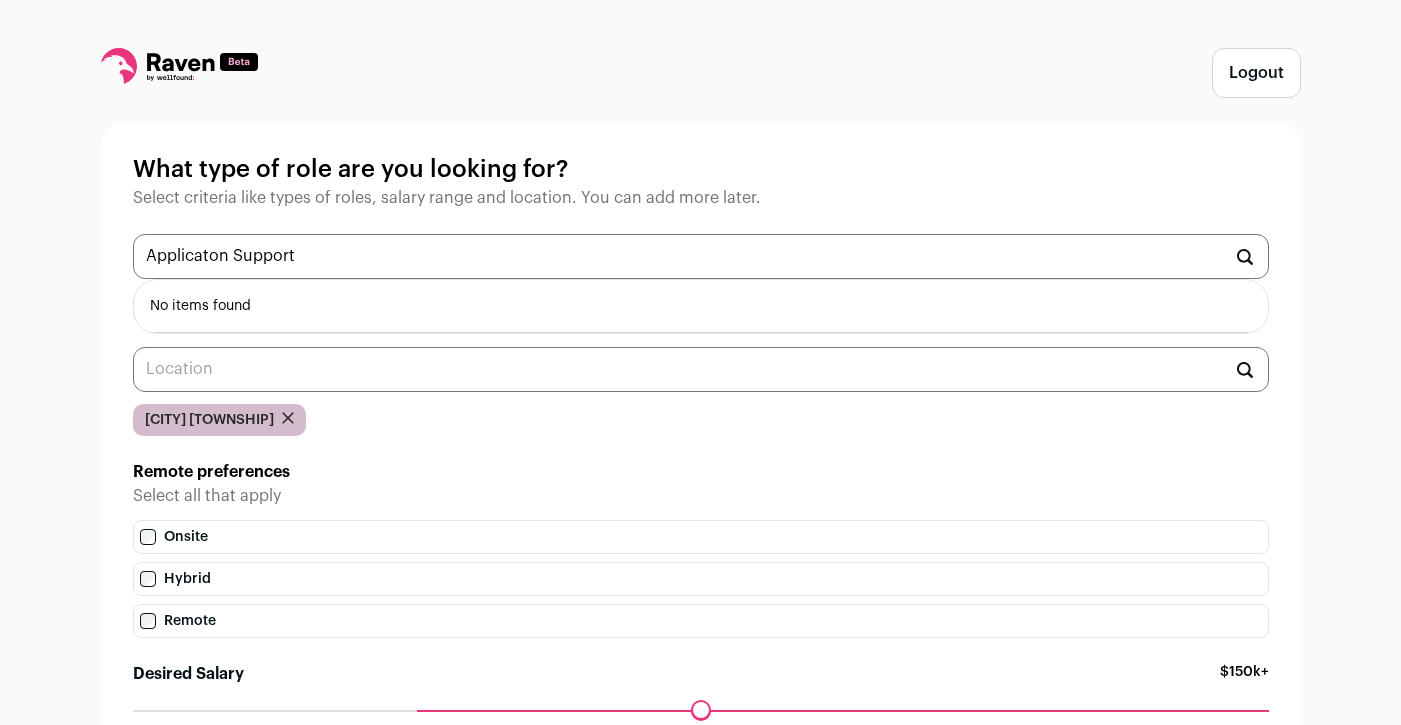 type on "Applicaton Support" 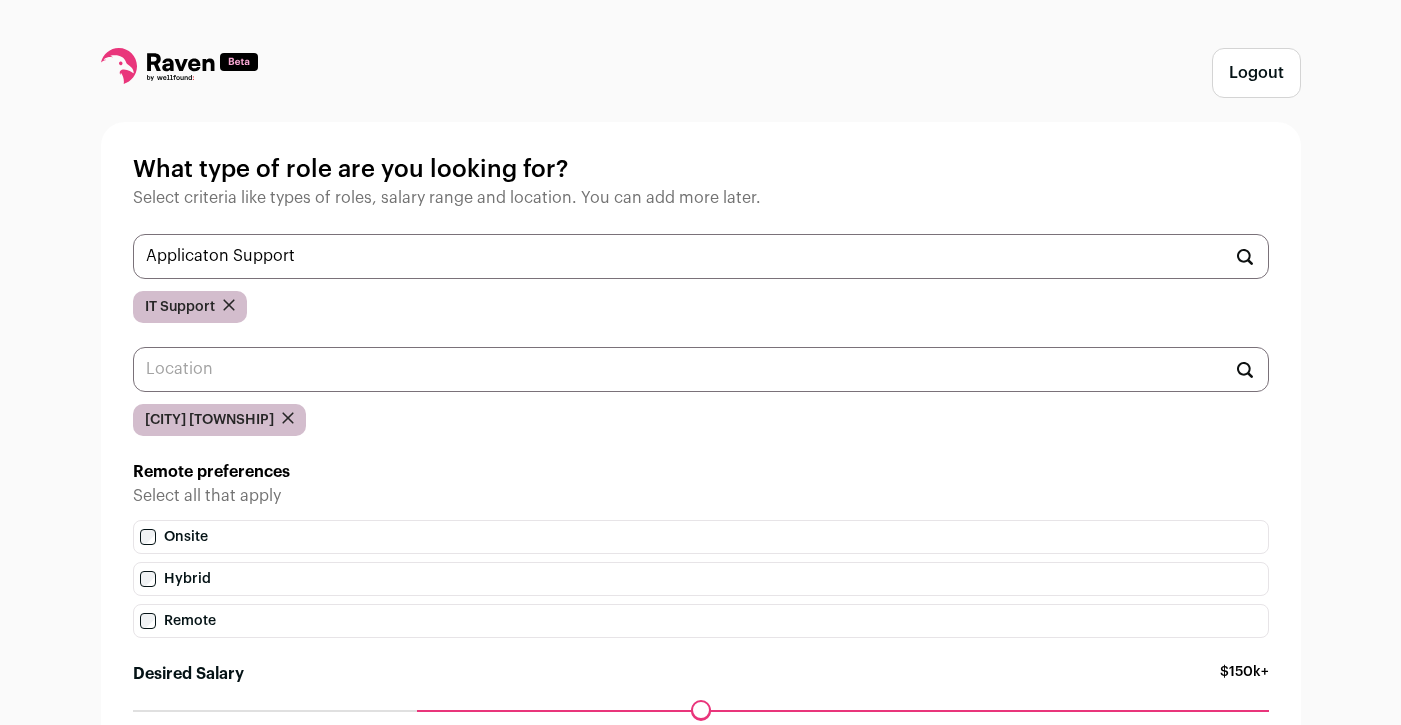 click on "IT Support" at bounding box center [190, 307] 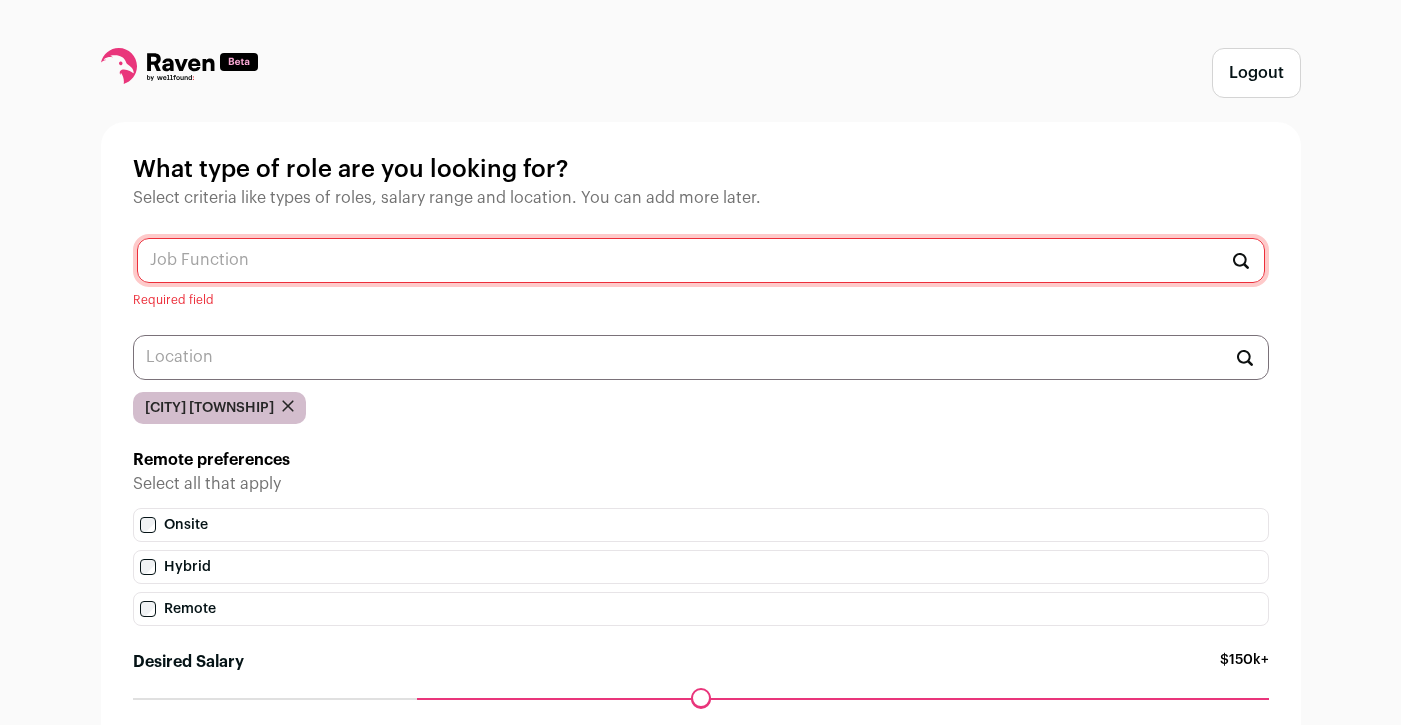 scroll, scrollTop: 0, scrollLeft: 0, axis: both 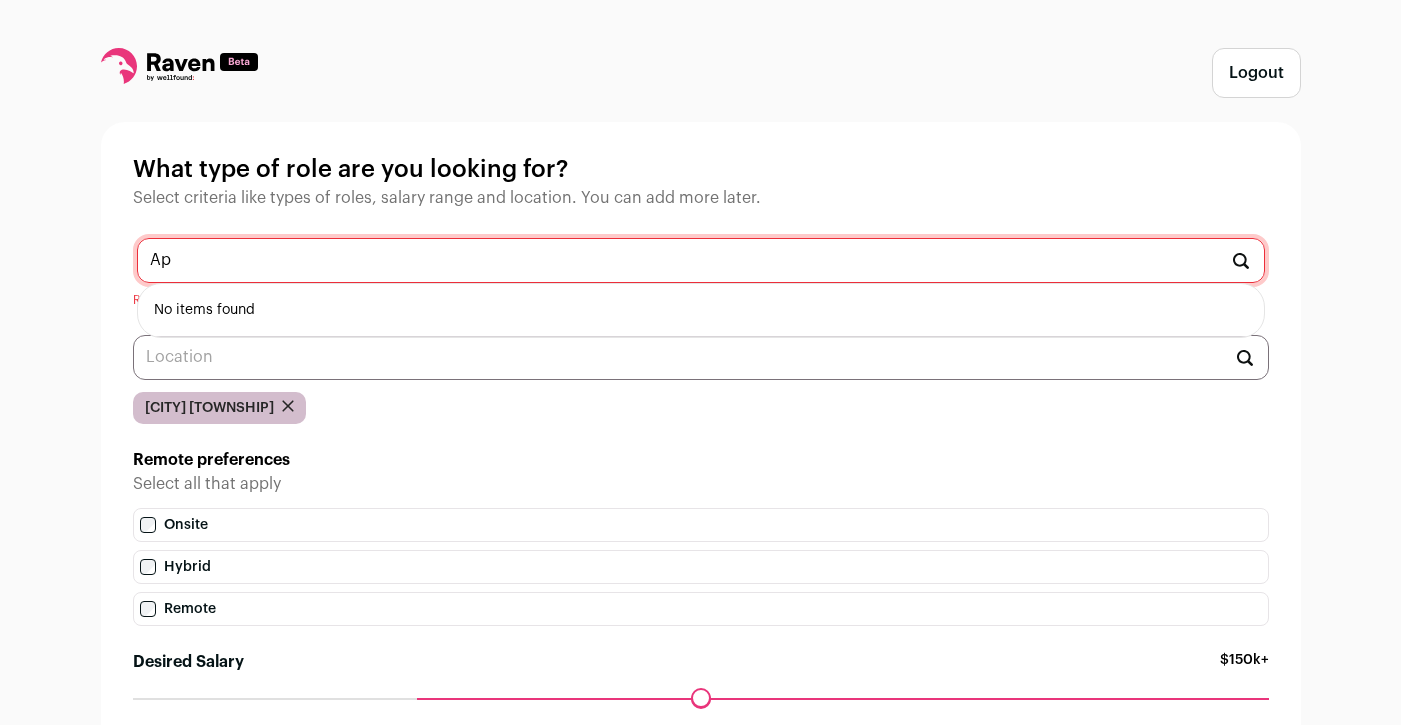 type on "A" 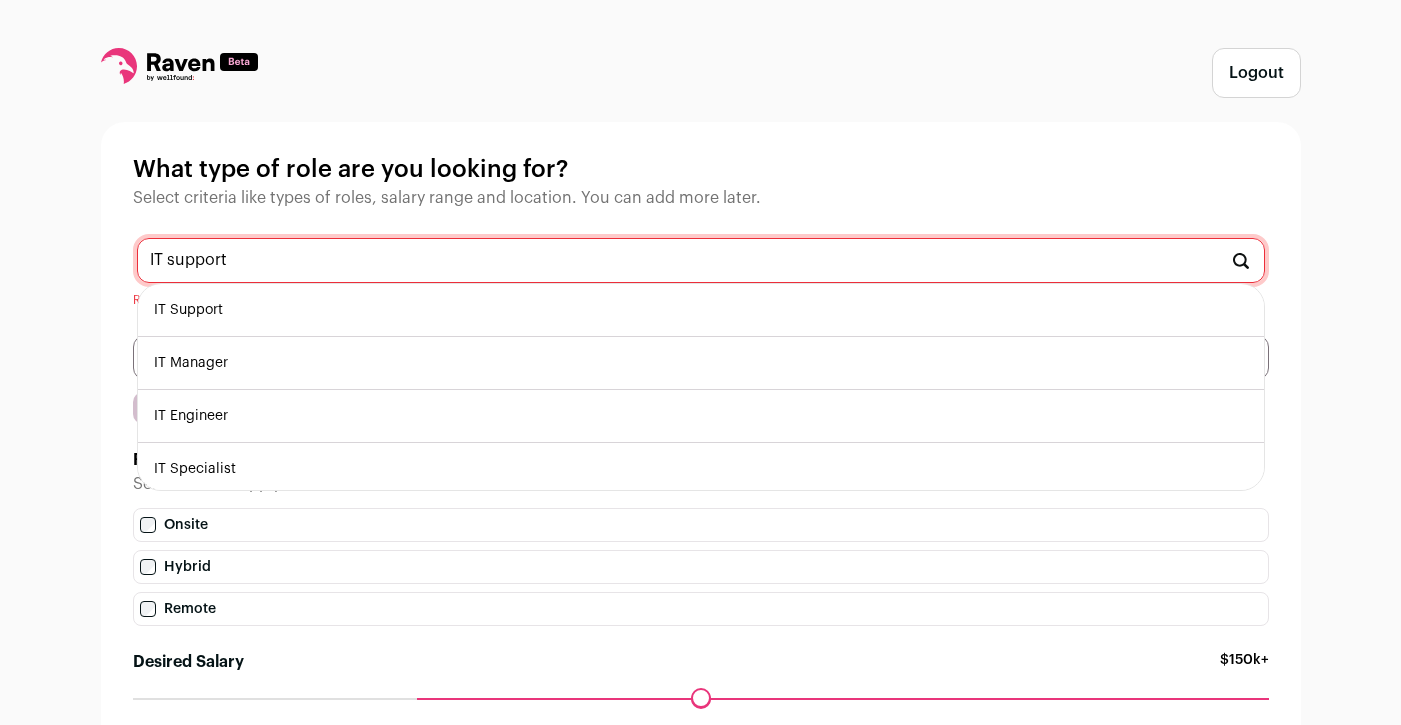 click on "IT Support" at bounding box center (701, 310) 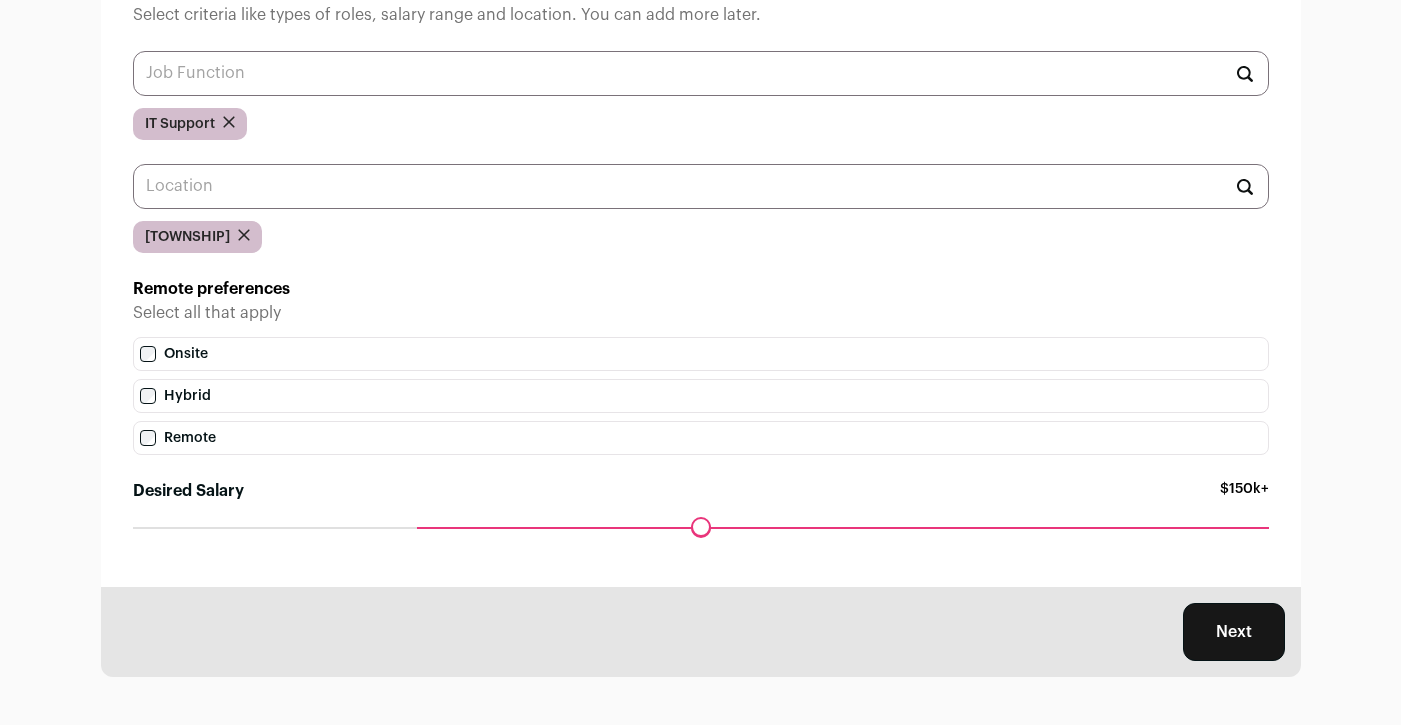 scroll, scrollTop: 183, scrollLeft: 0, axis: vertical 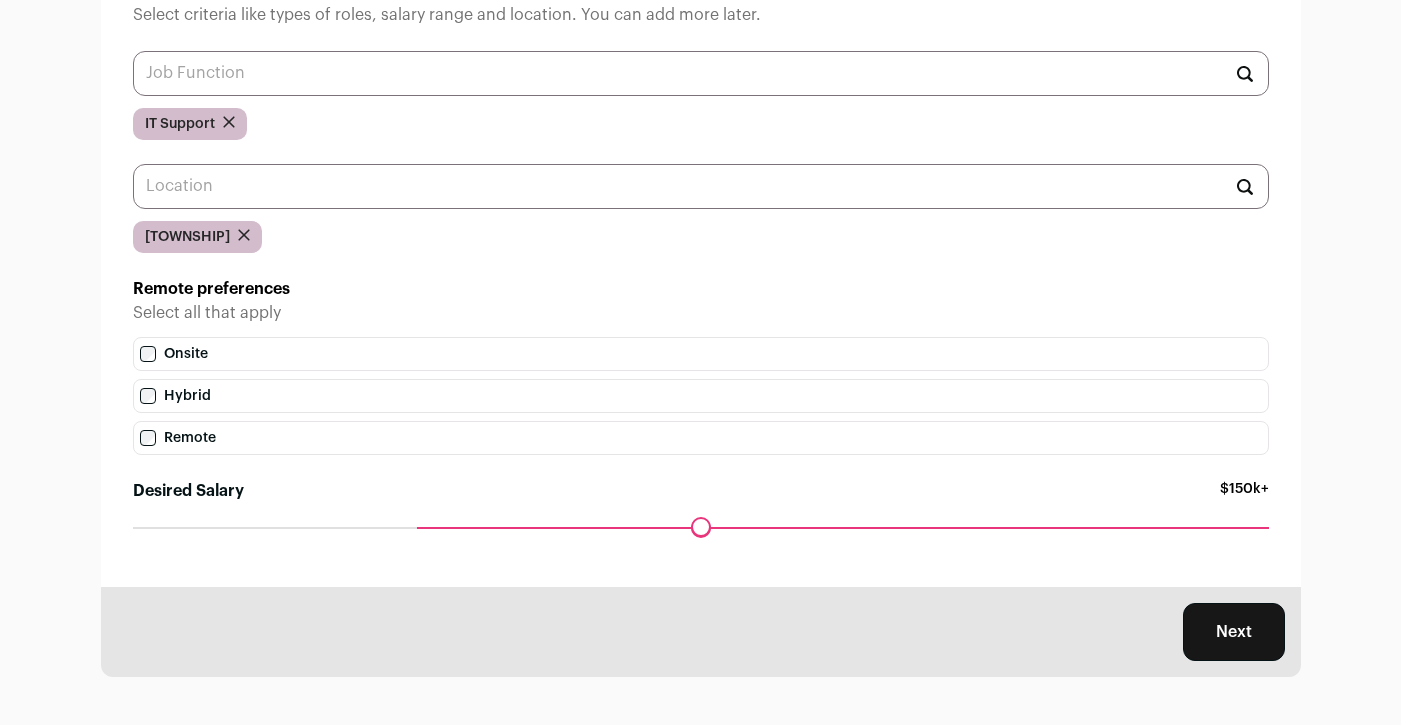click on "Next" at bounding box center (1234, 632) 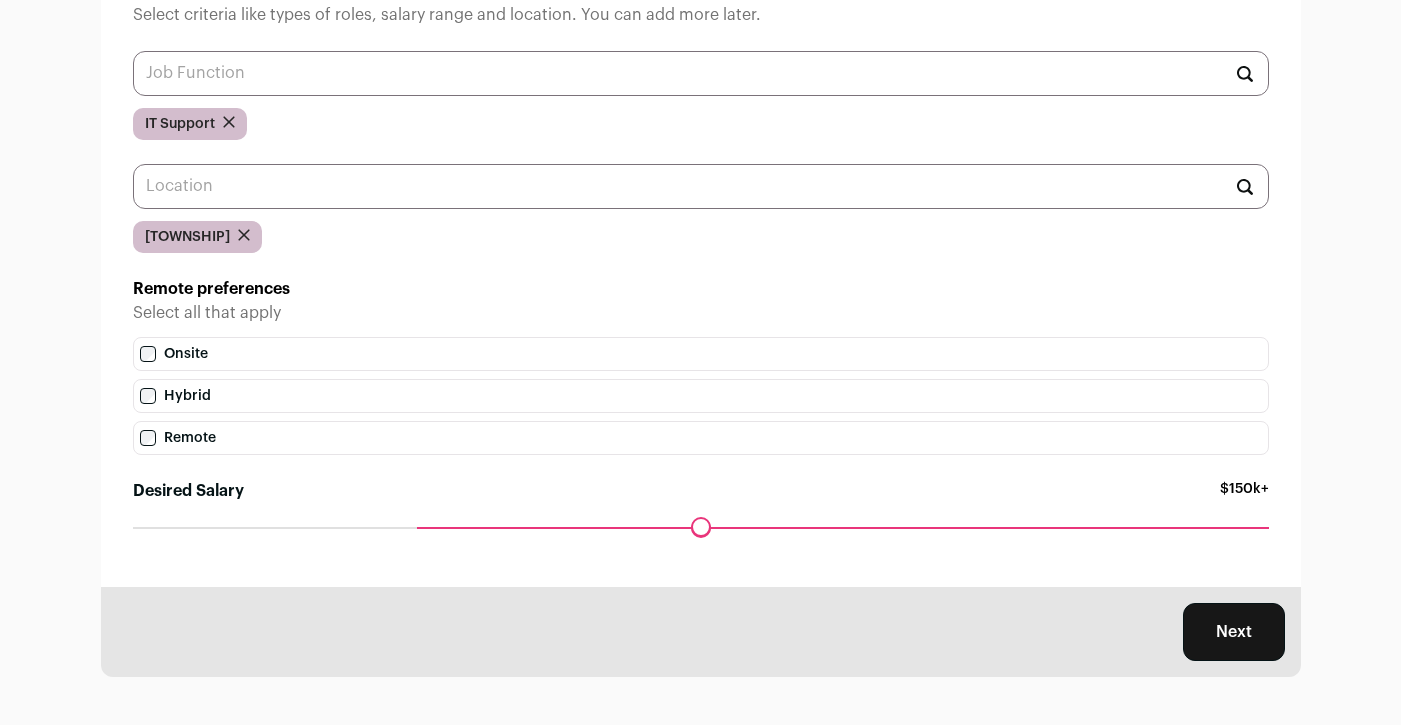 scroll, scrollTop: 183, scrollLeft: 0, axis: vertical 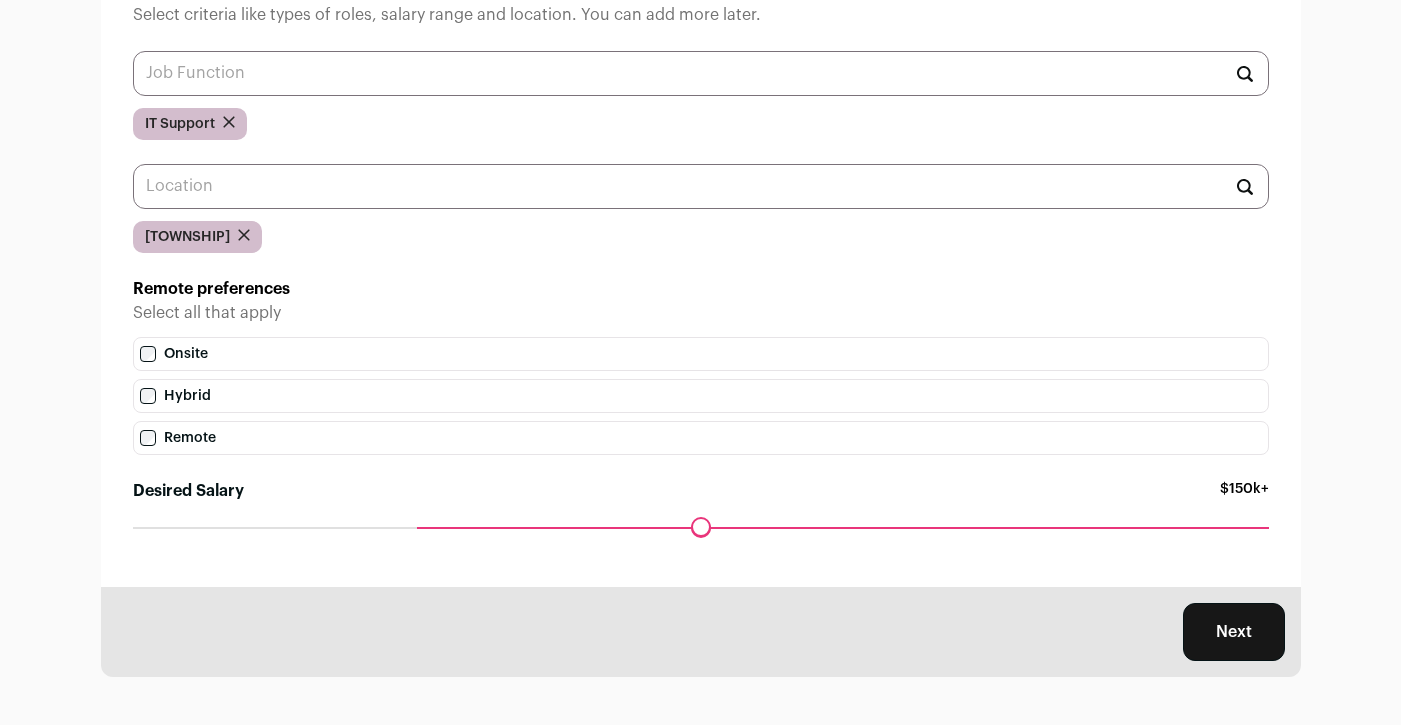 click on "Next" at bounding box center (1234, 632) 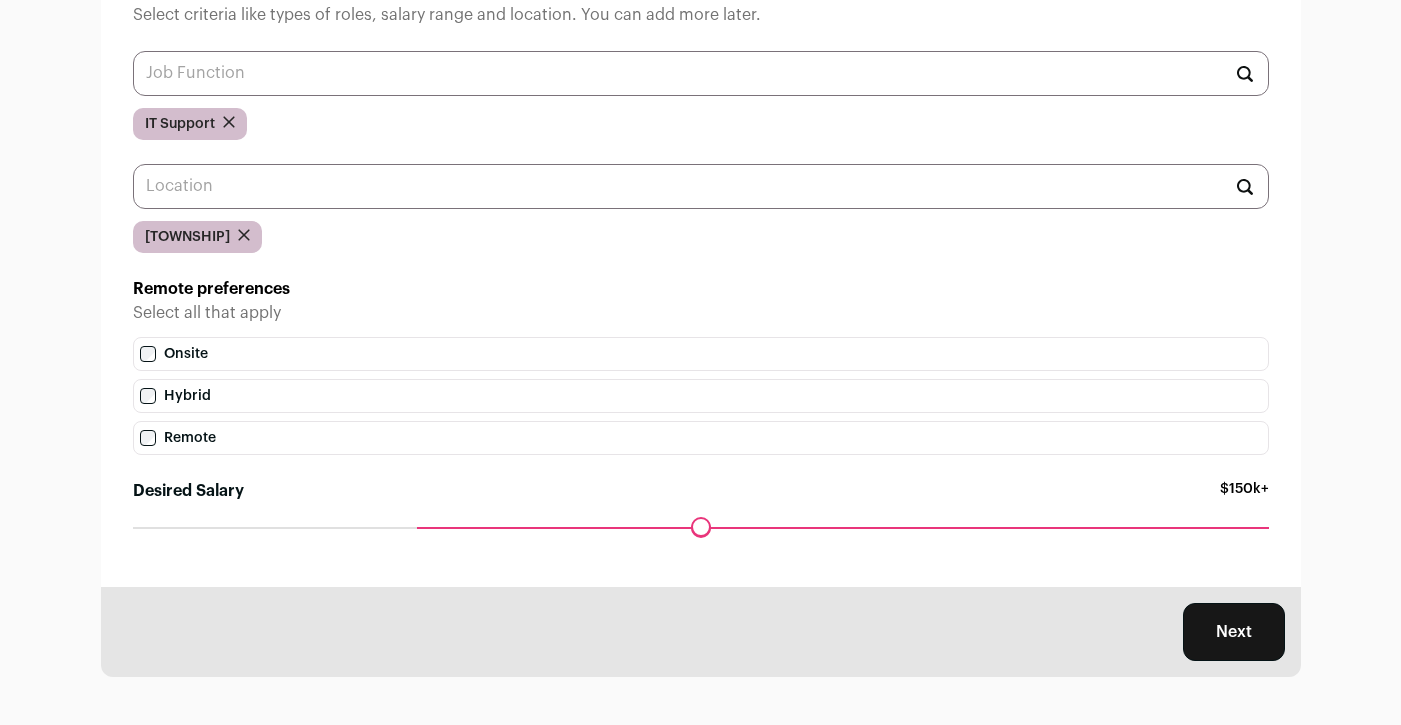scroll, scrollTop: 183, scrollLeft: 0, axis: vertical 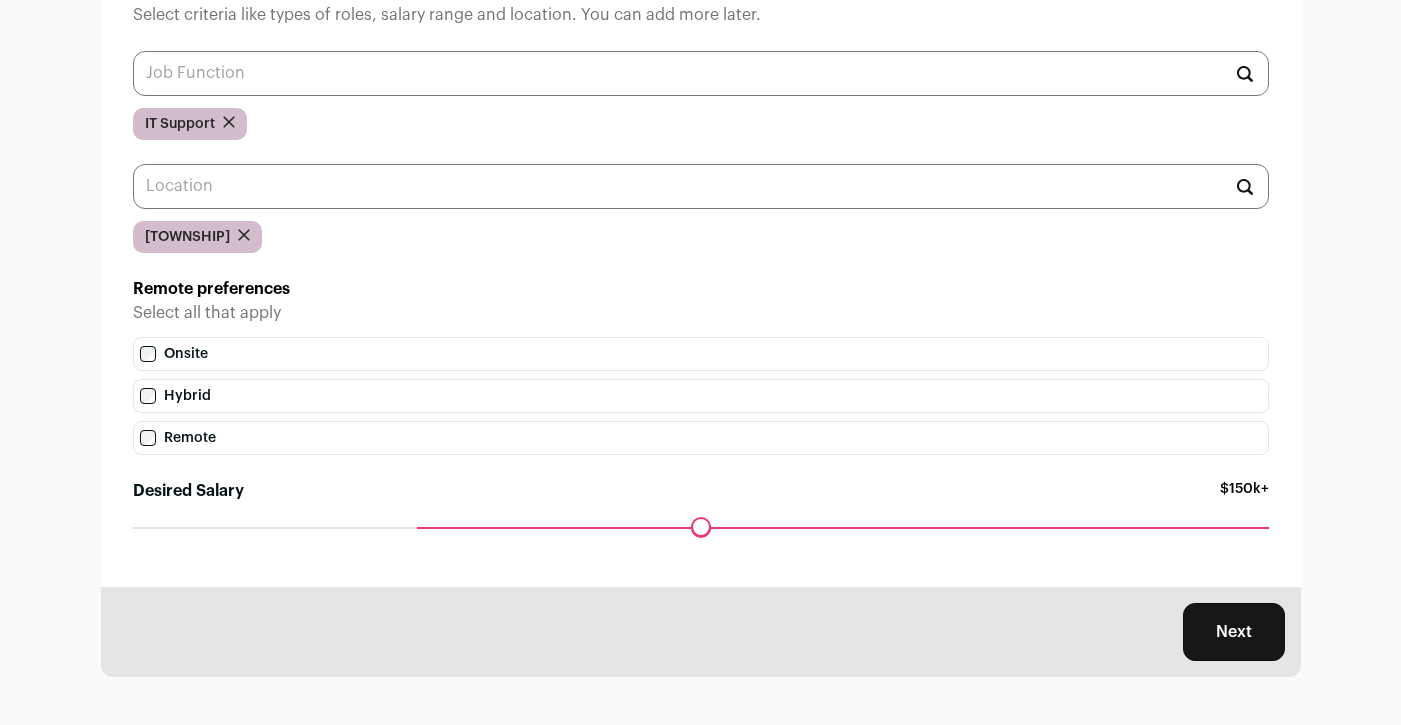 click on "Next" at bounding box center (1234, 632) 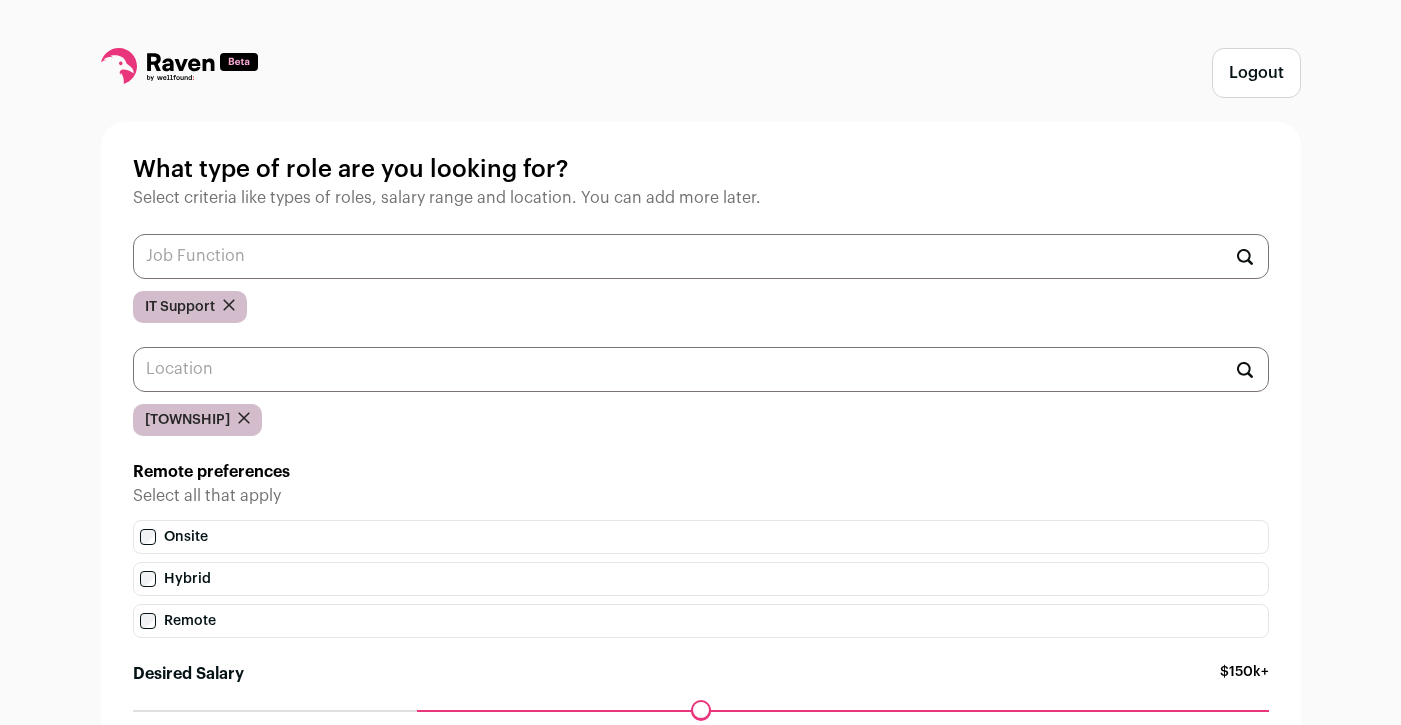 scroll, scrollTop: 0, scrollLeft: 0, axis: both 